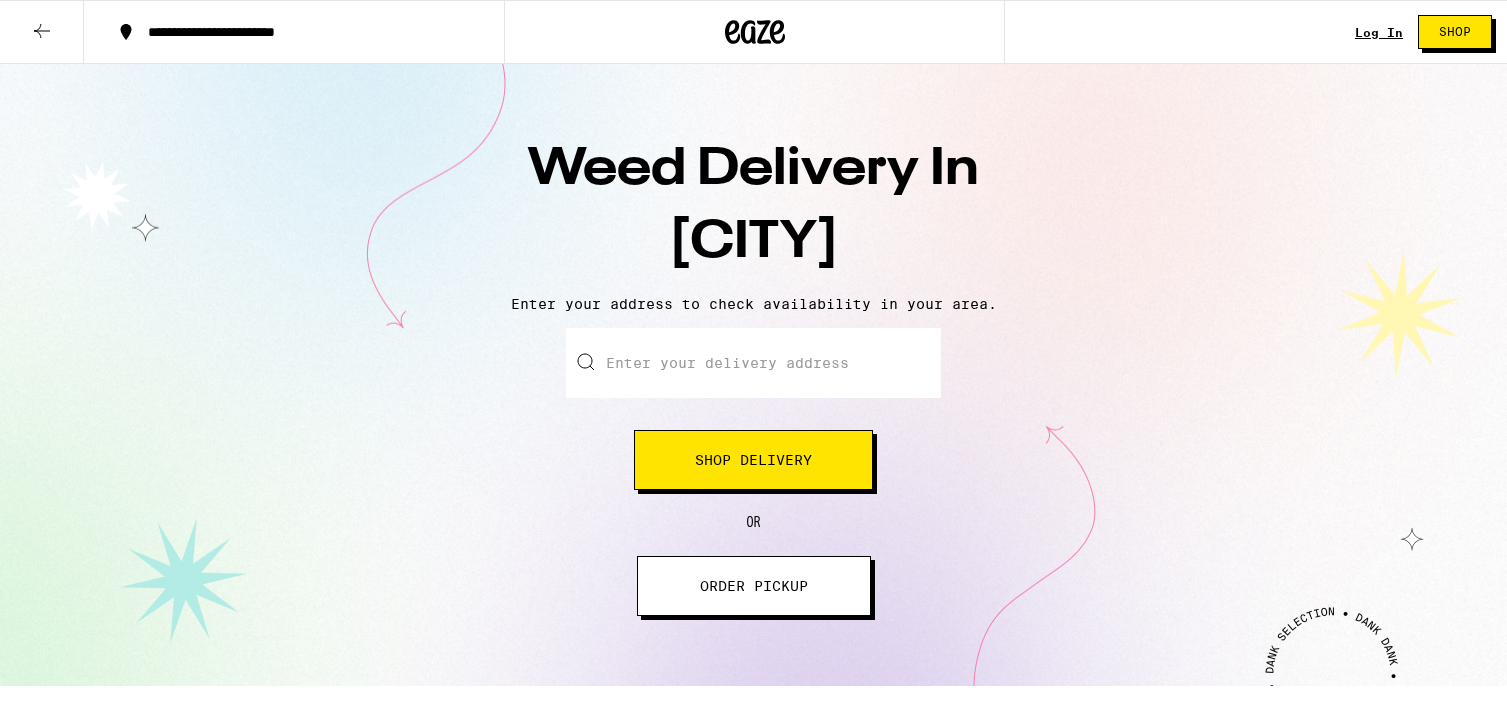 scroll, scrollTop: 0, scrollLeft: 0, axis: both 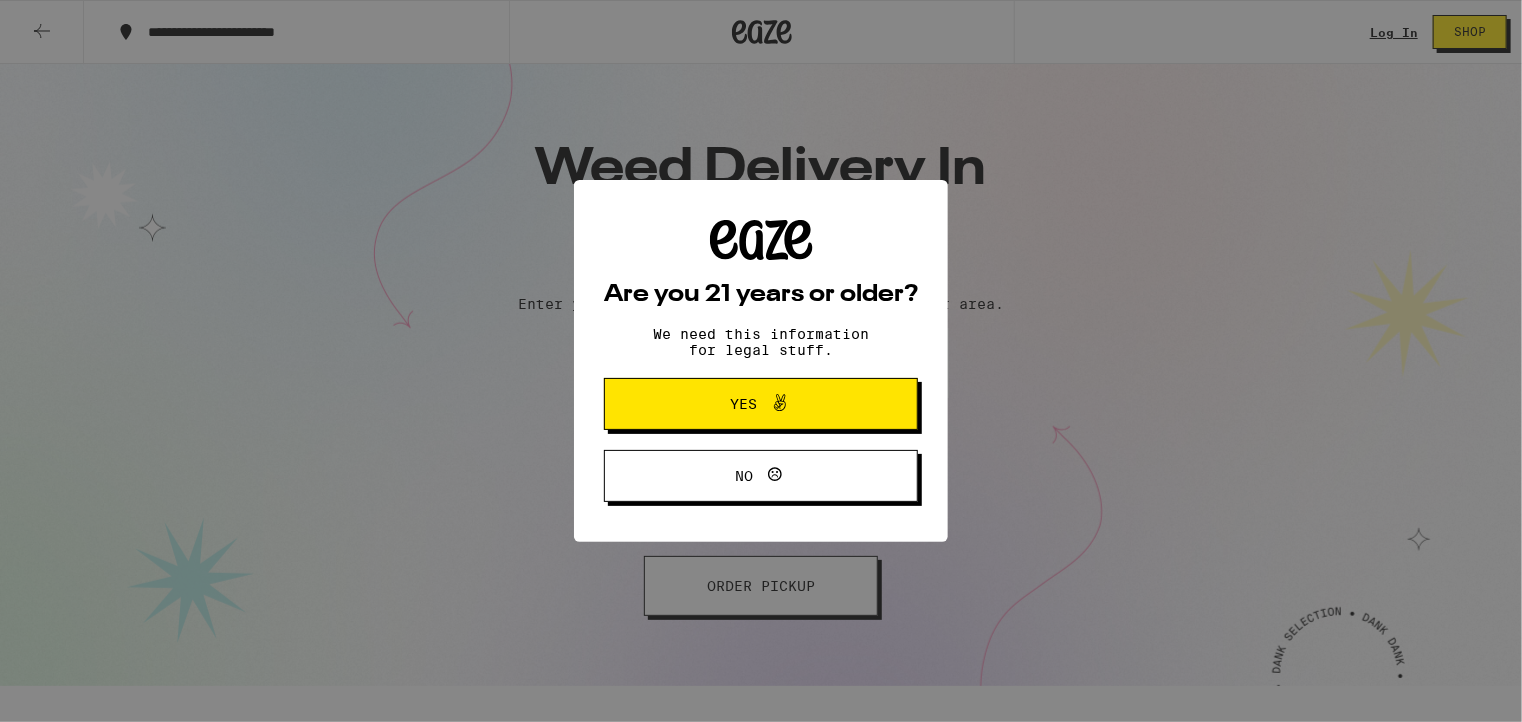 click at bounding box center (780, 403) 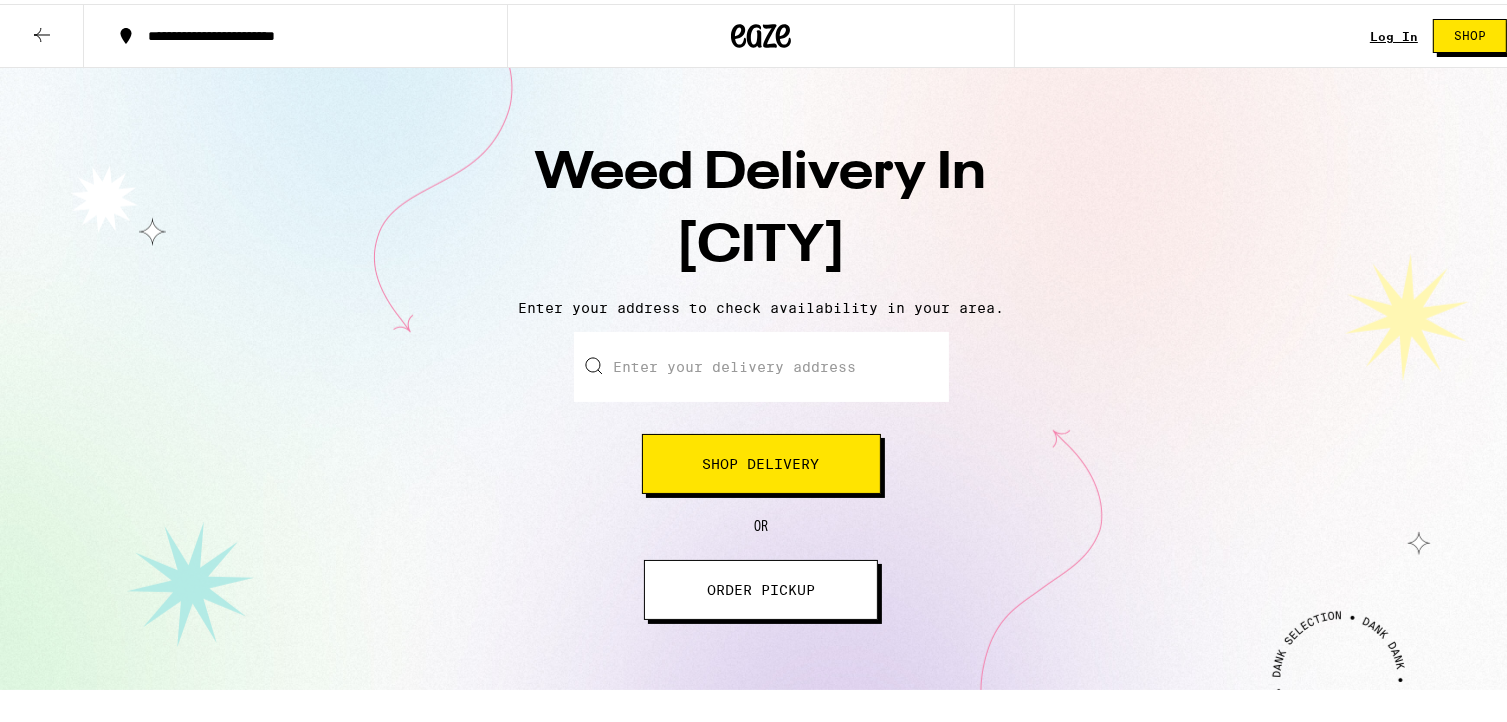 scroll, scrollTop: 0, scrollLeft: 0, axis: both 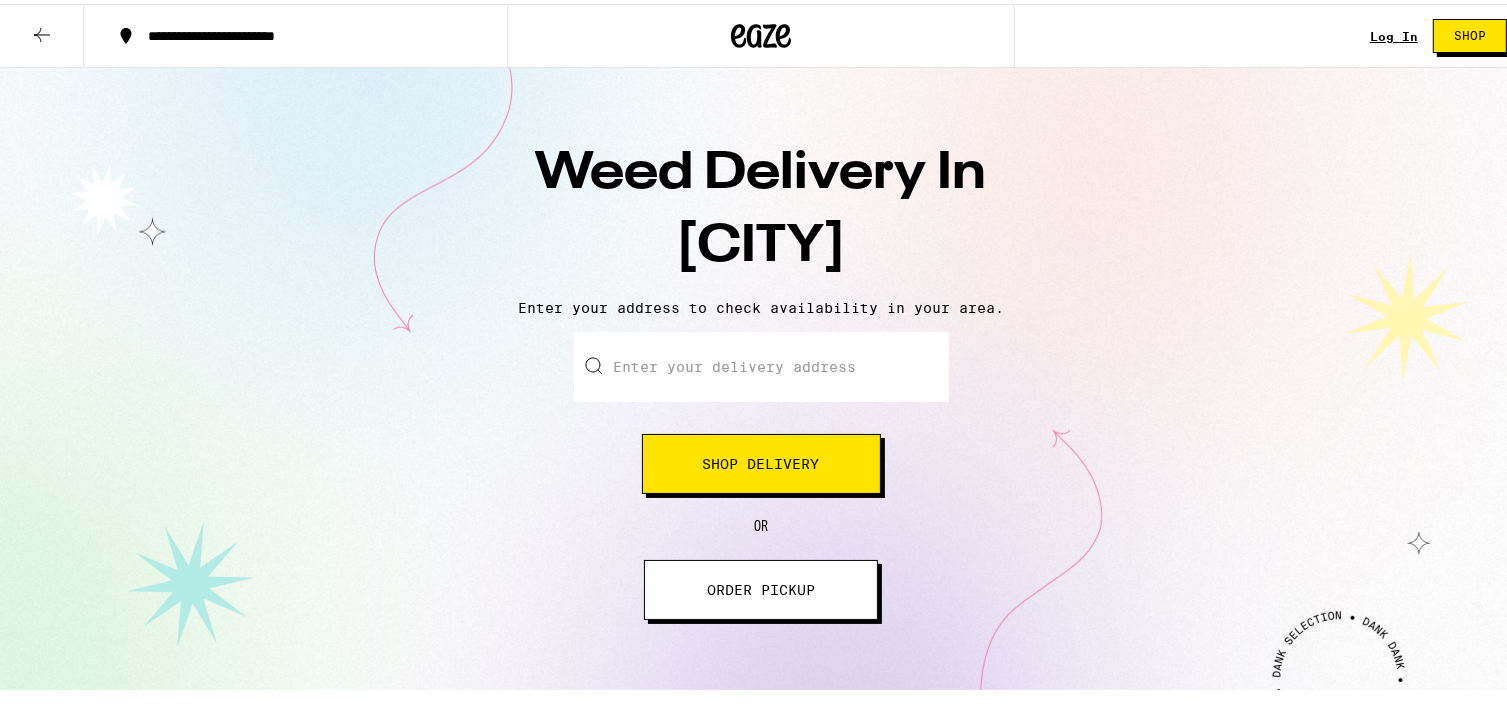 click on "Enter your delivery address" at bounding box center (761, 363) 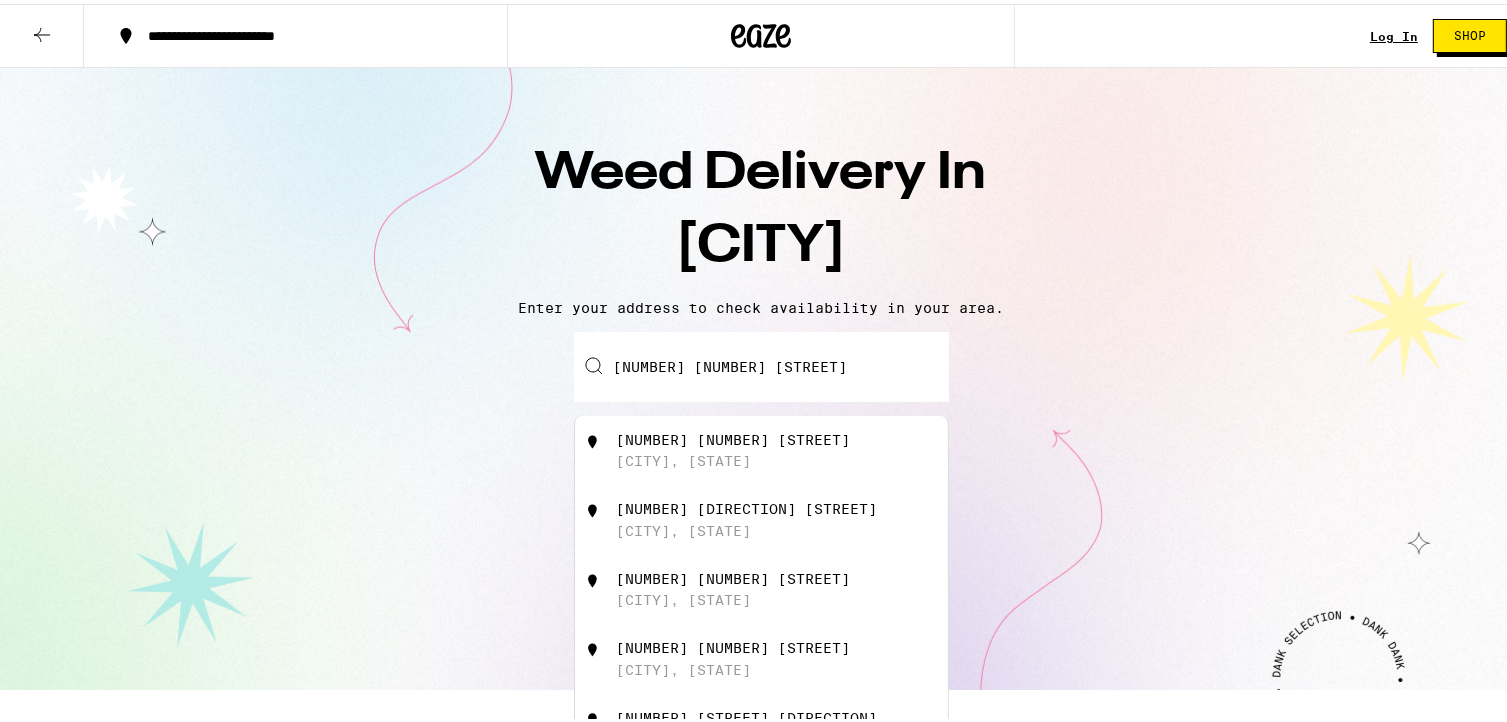 type on "[NUMBER] [NUMBER] [STREET]" 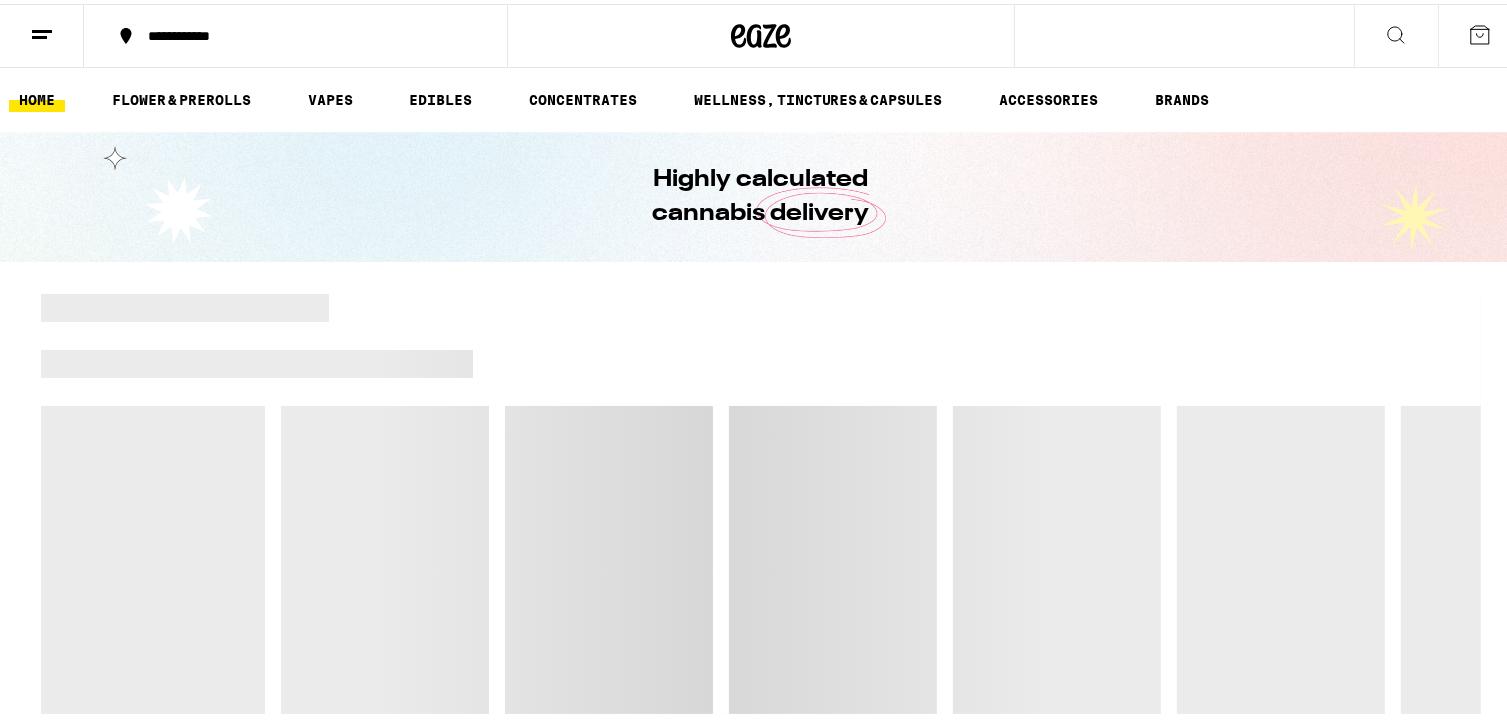 scroll, scrollTop: 0, scrollLeft: 0, axis: both 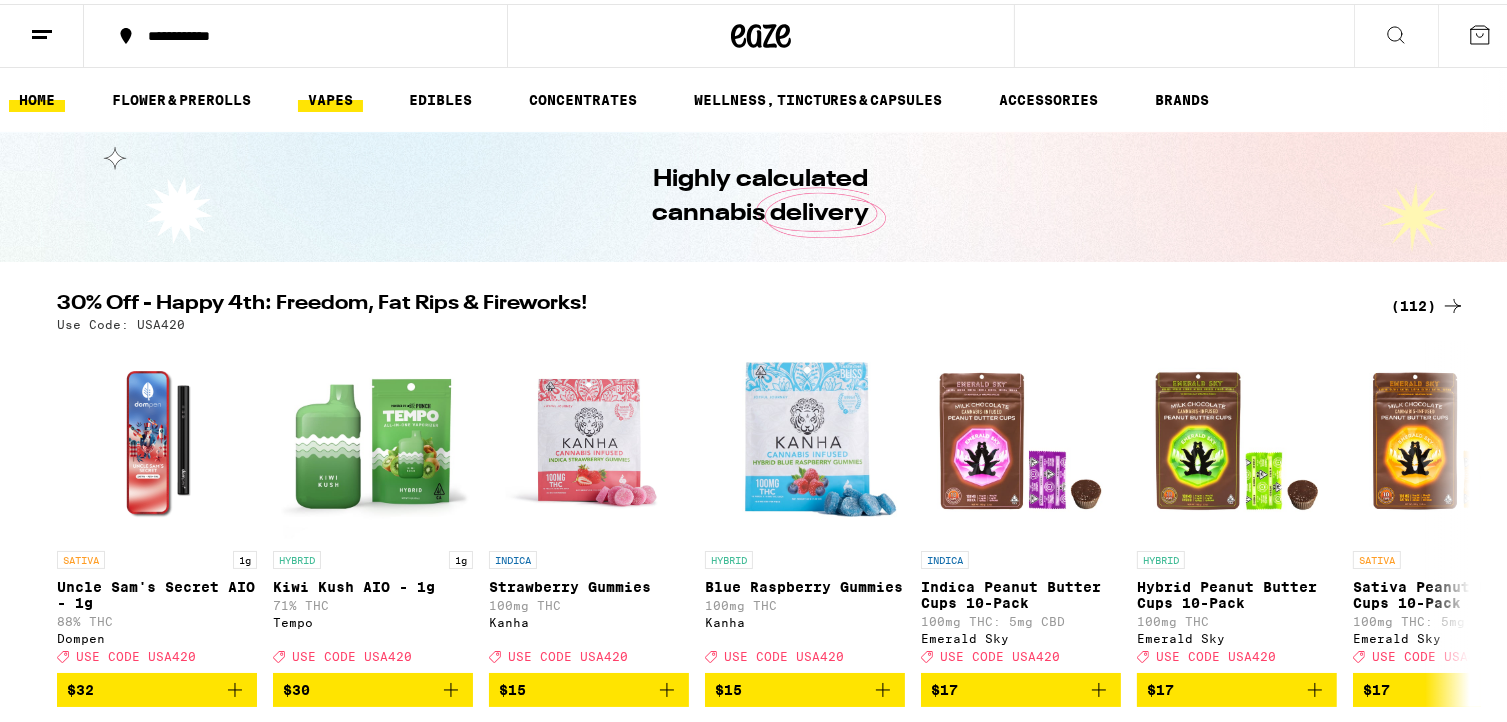 click on "VAPES" at bounding box center [330, 96] 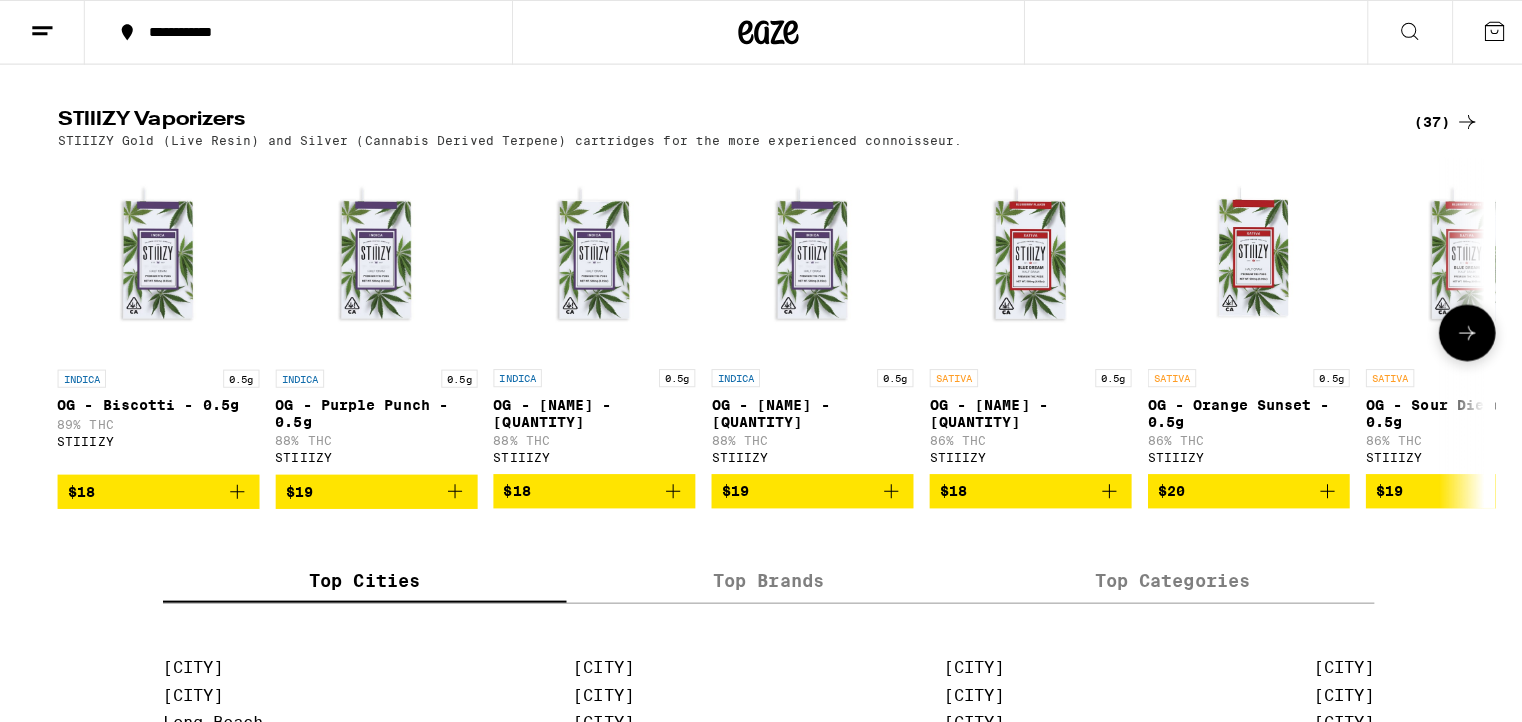 scroll, scrollTop: 1500, scrollLeft: 0, axis: vertical 